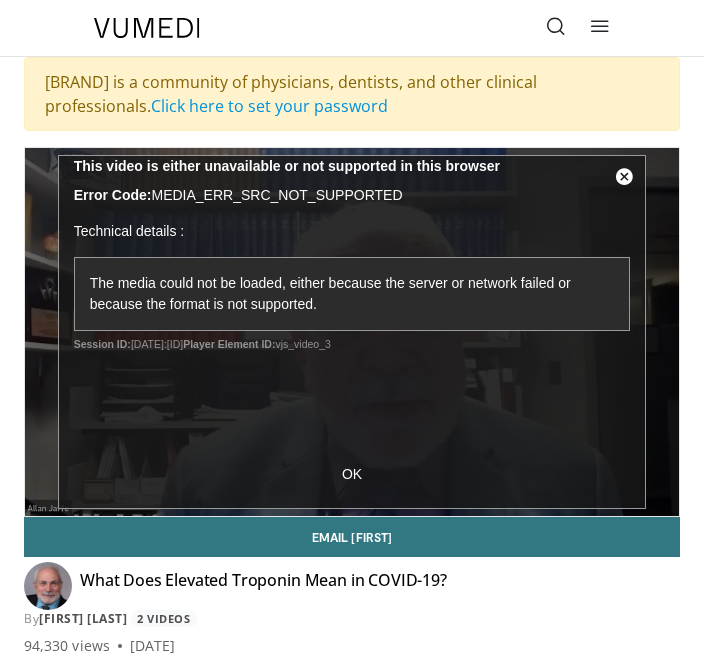 scroll, scrollTop: 159, scrollLeft: 0, axis: vertical 